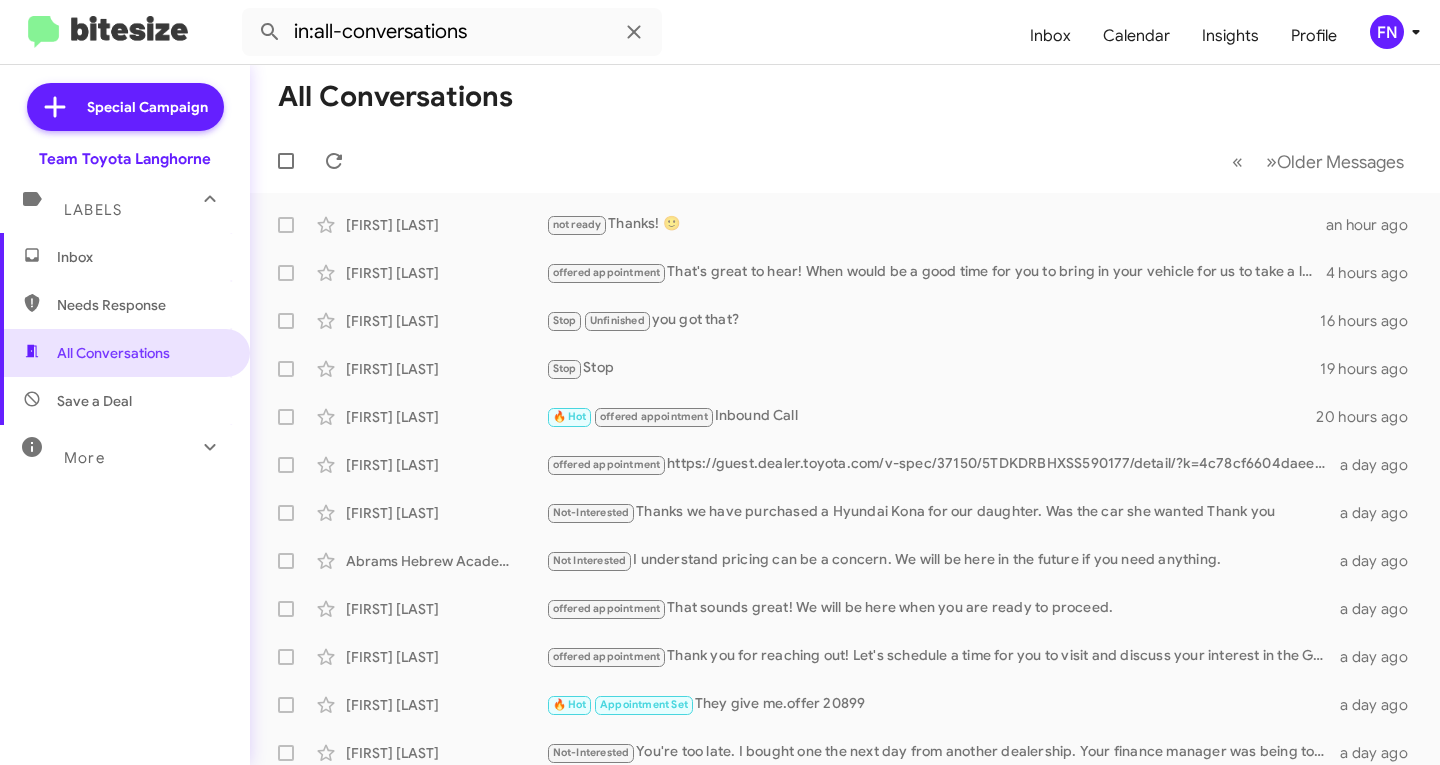 scroll, scrollTop: 0, scrollLeft: 0, axis: both 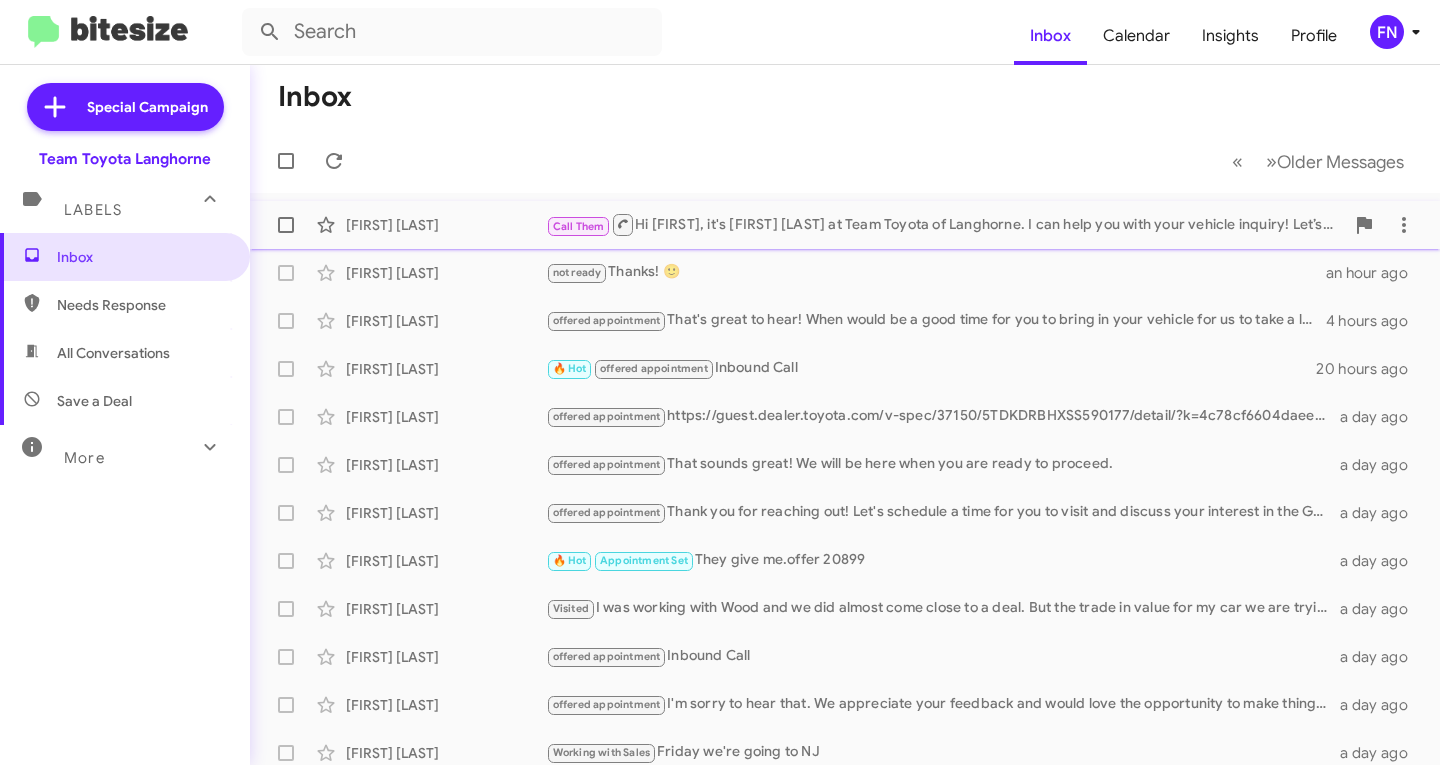 click on "[FIRST] [LAST]" 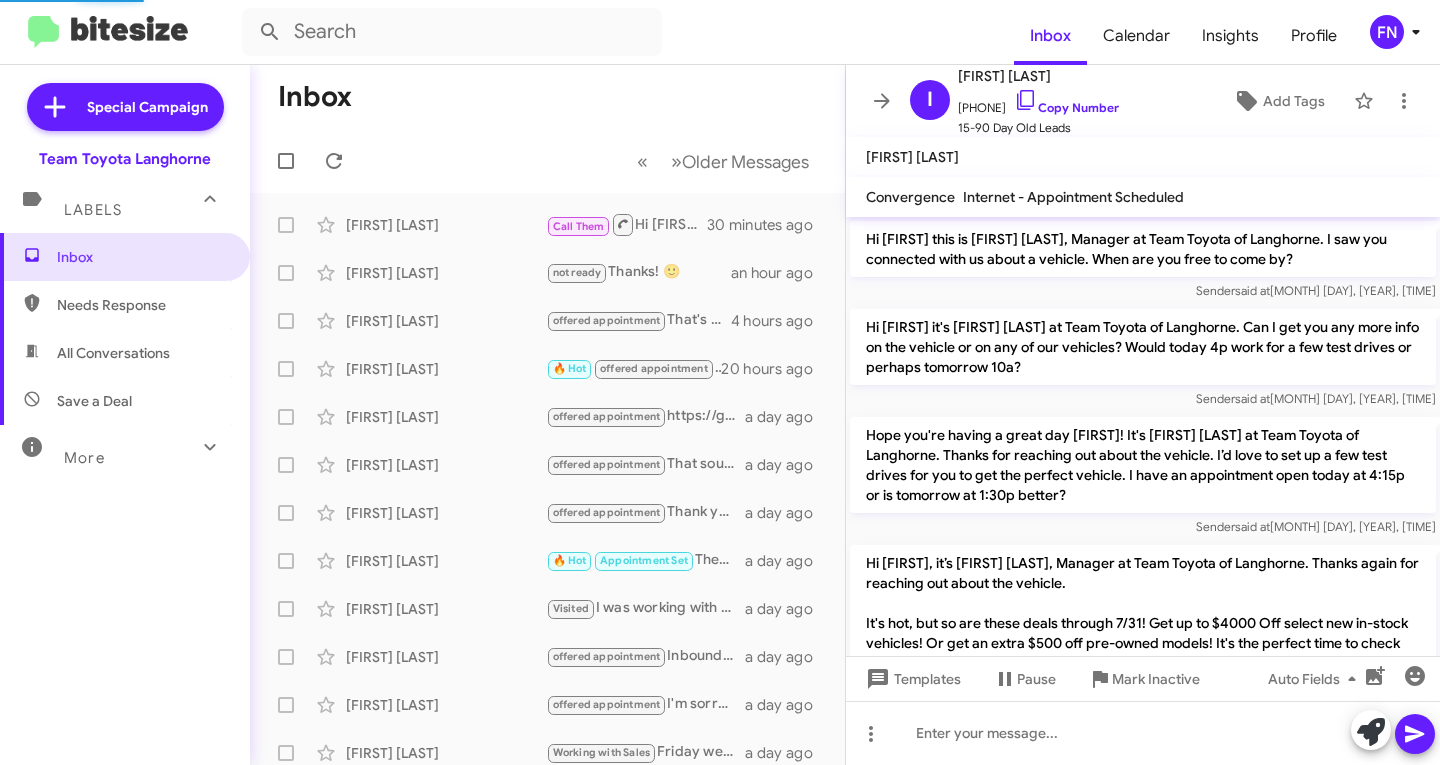 scroll, scrollTop: 554, scrollLeft: 0, axis: vertical 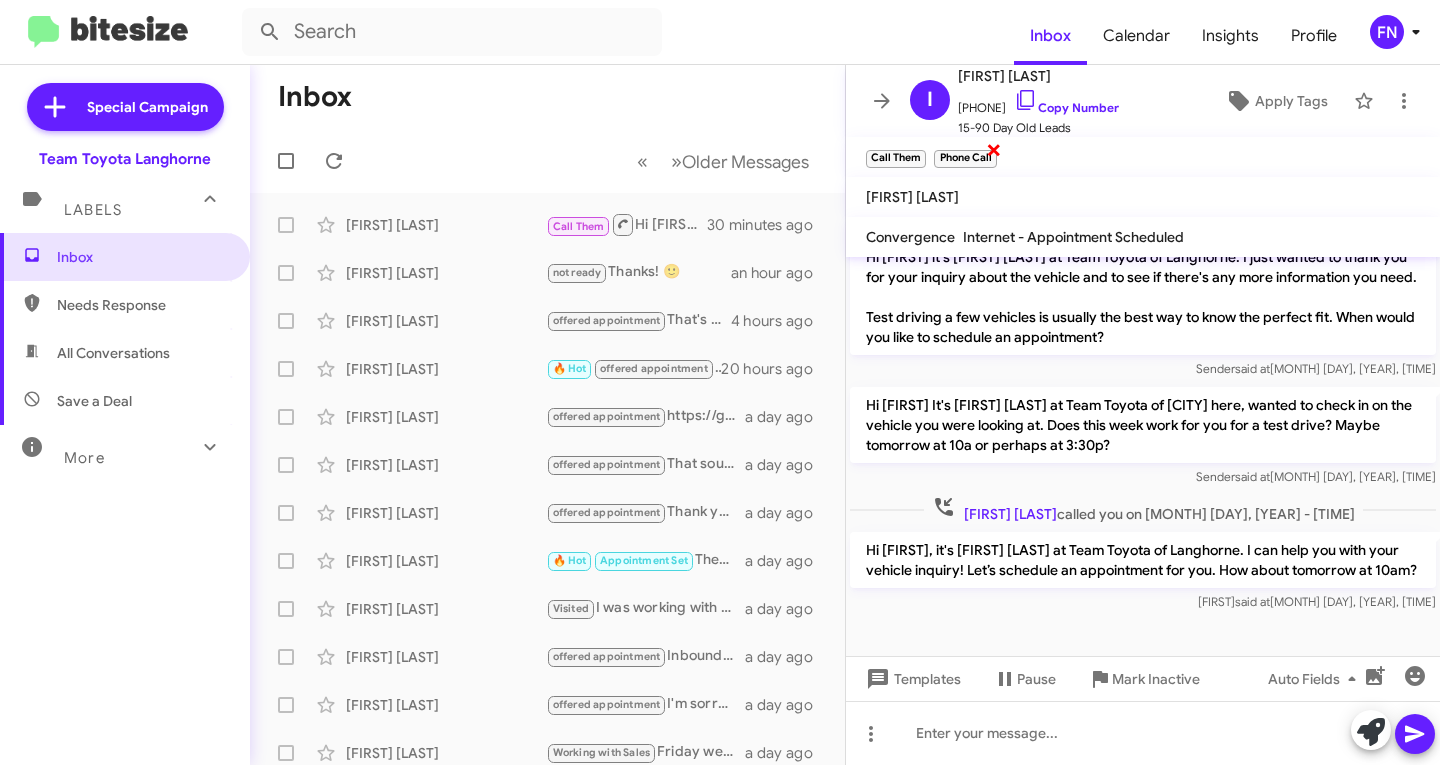 click on "×" 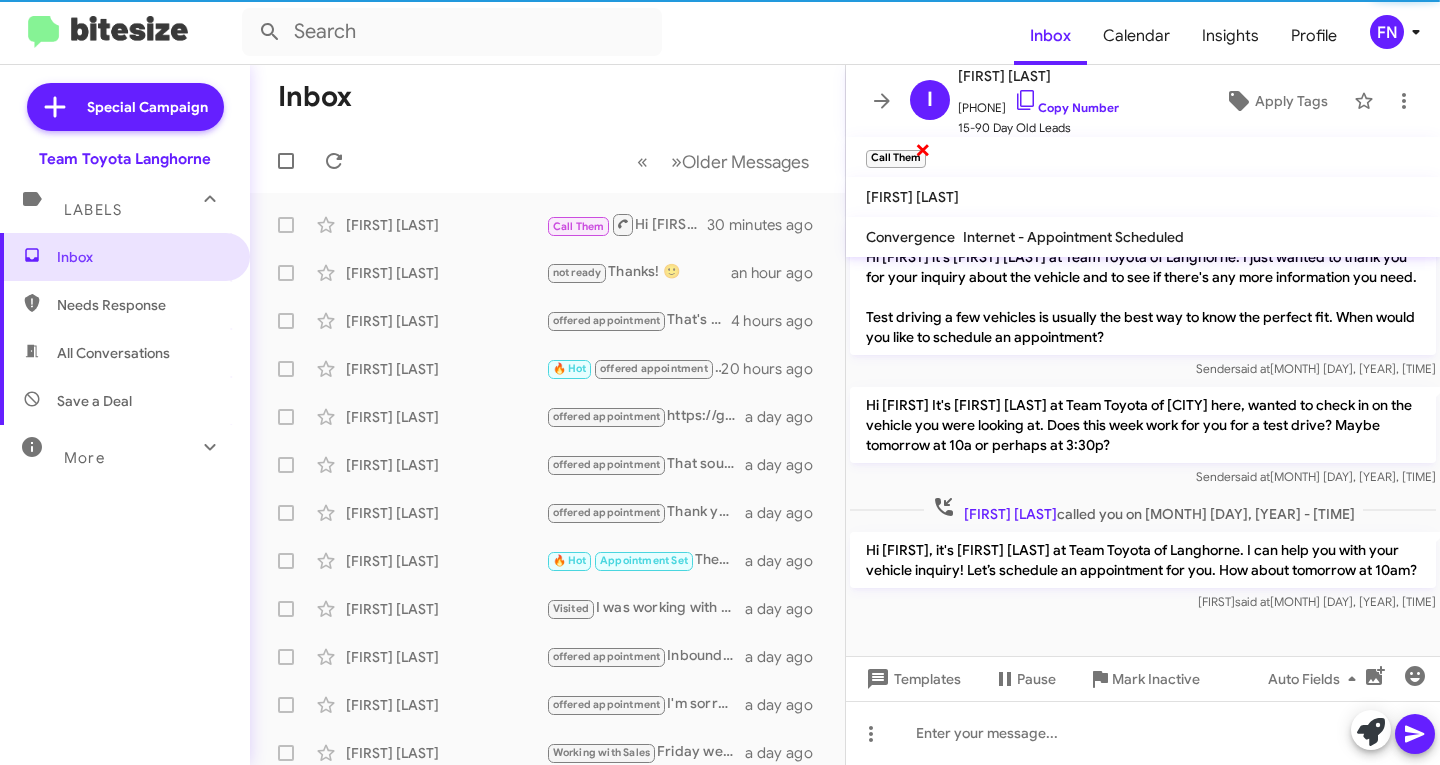 click on "×" 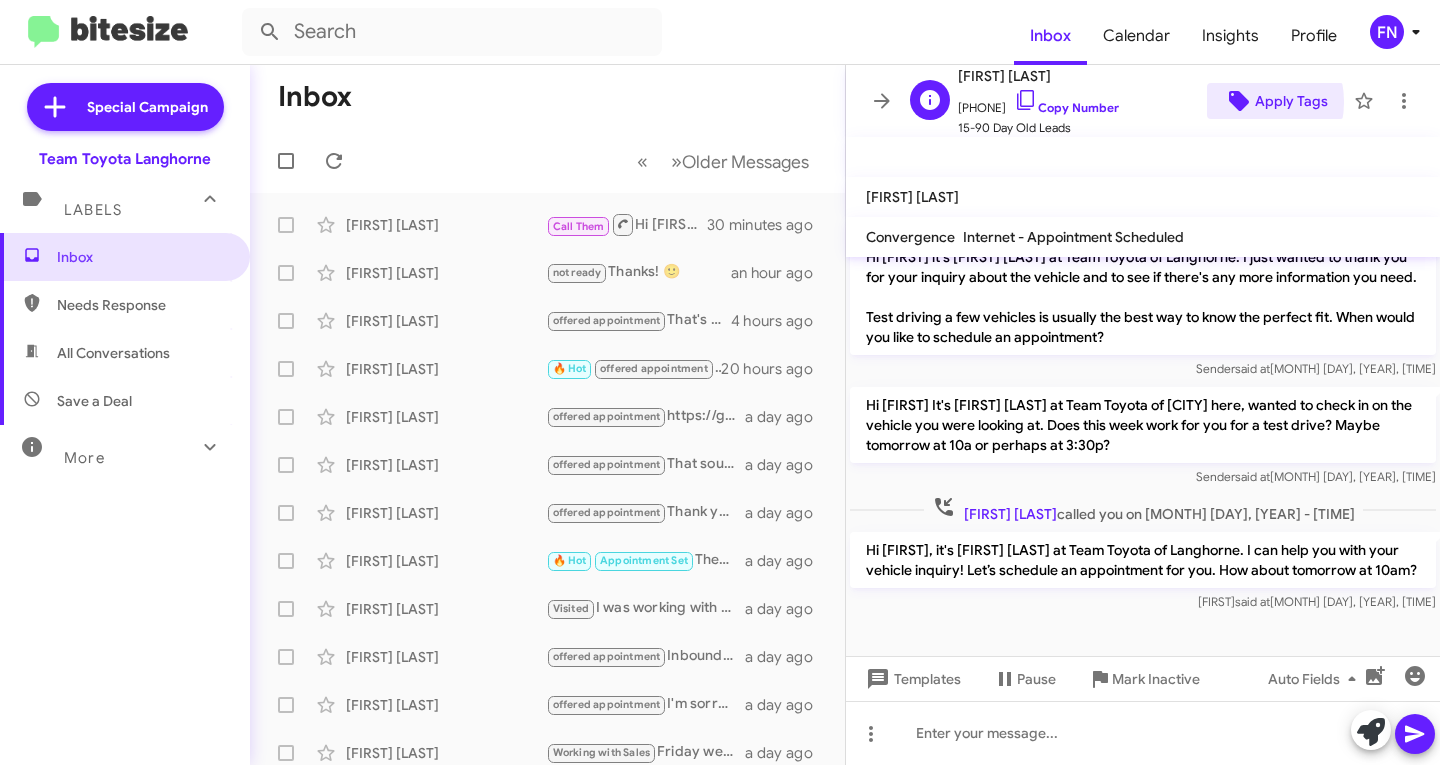 click 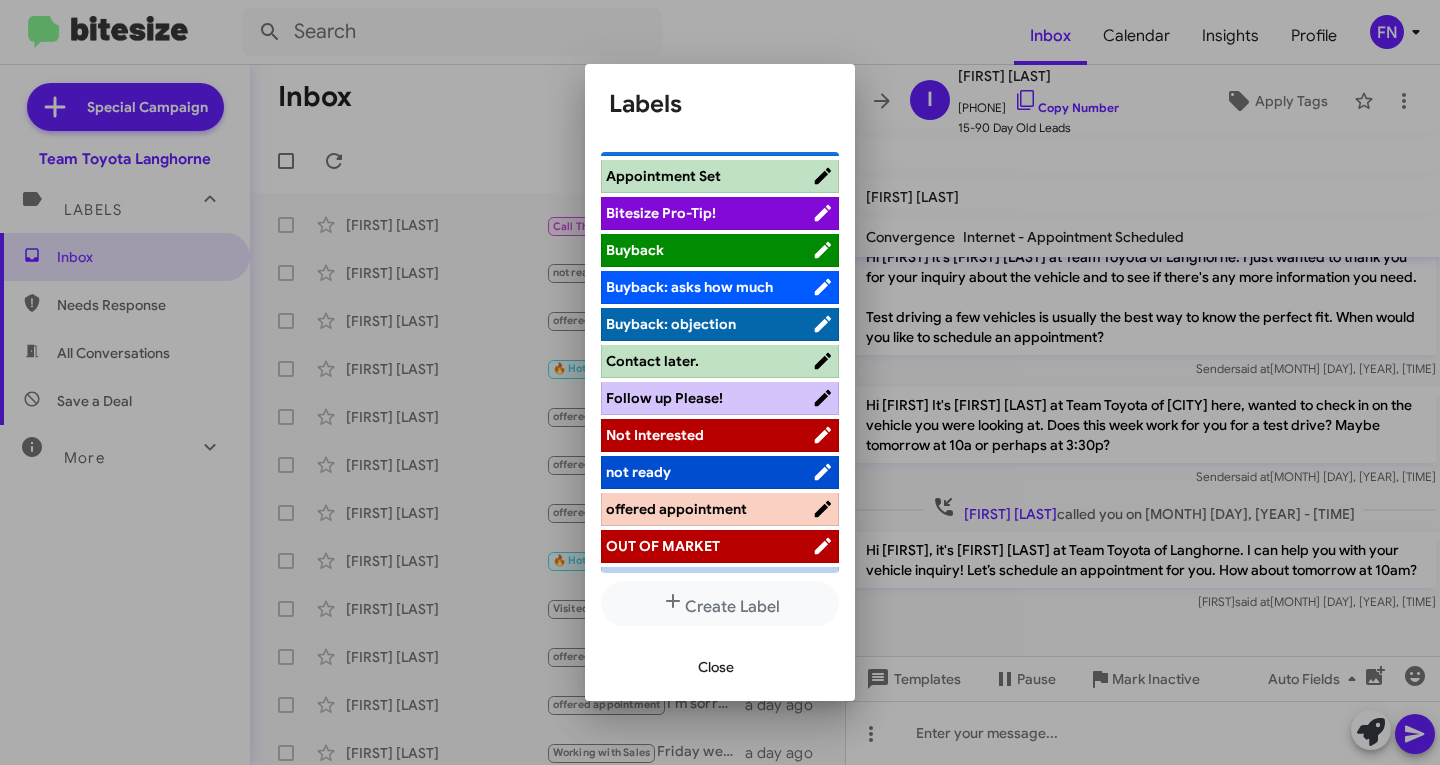 scroll, scrollTop: 0, scrollLeft: 0, axis: both 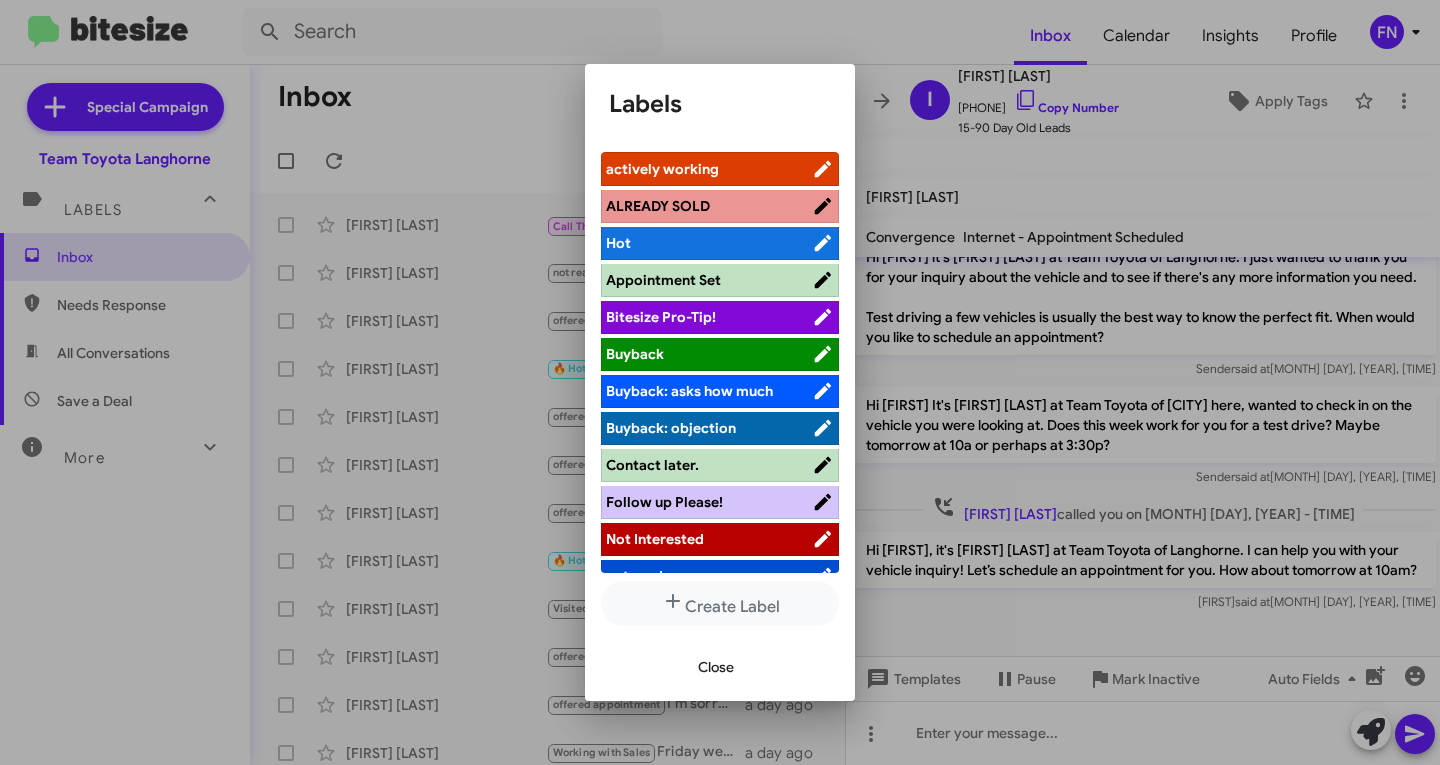click on "actively working" at bounding box center (709, 169) 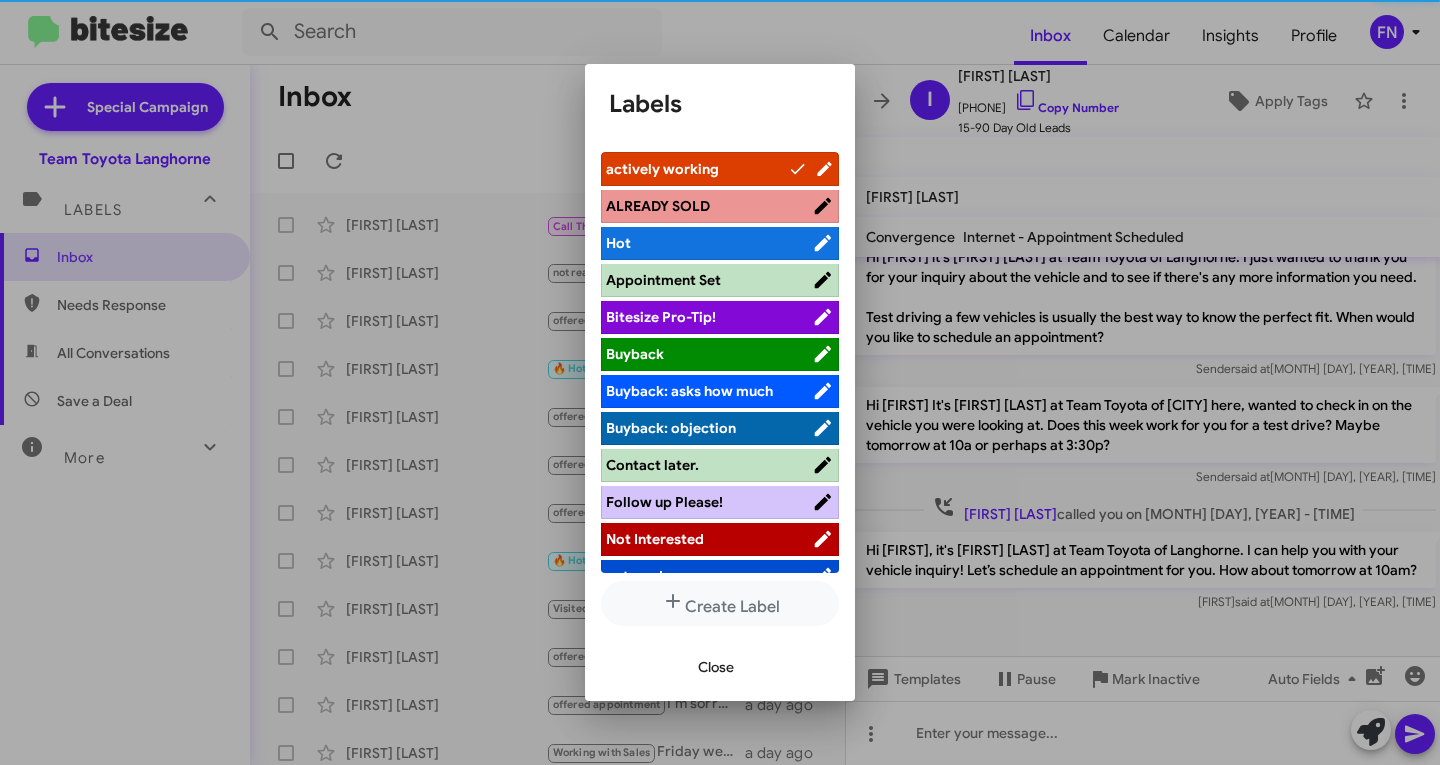 click on "Close" at bounding box center (716, 667) 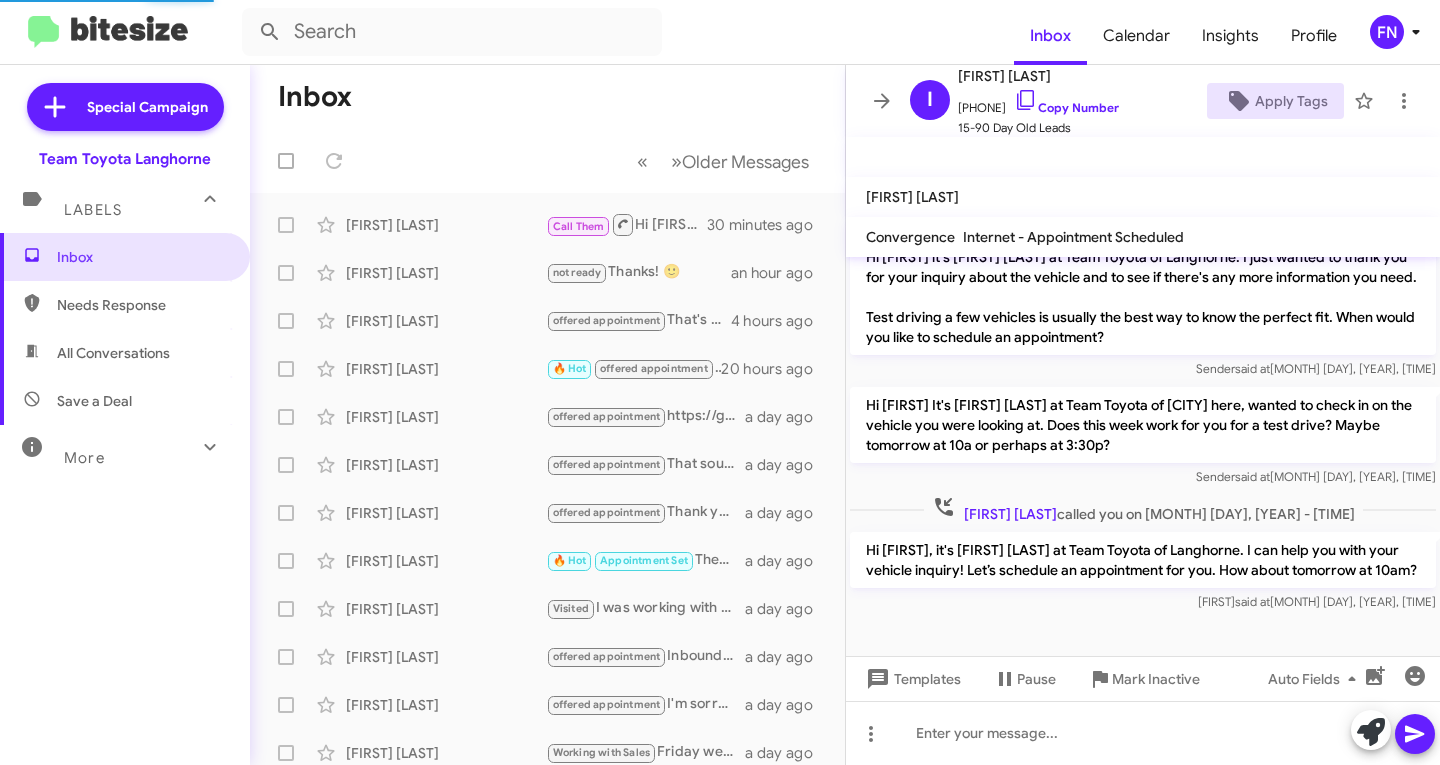 scroll, scrollTop: 594, scrollLeft: 0, axis: vertical 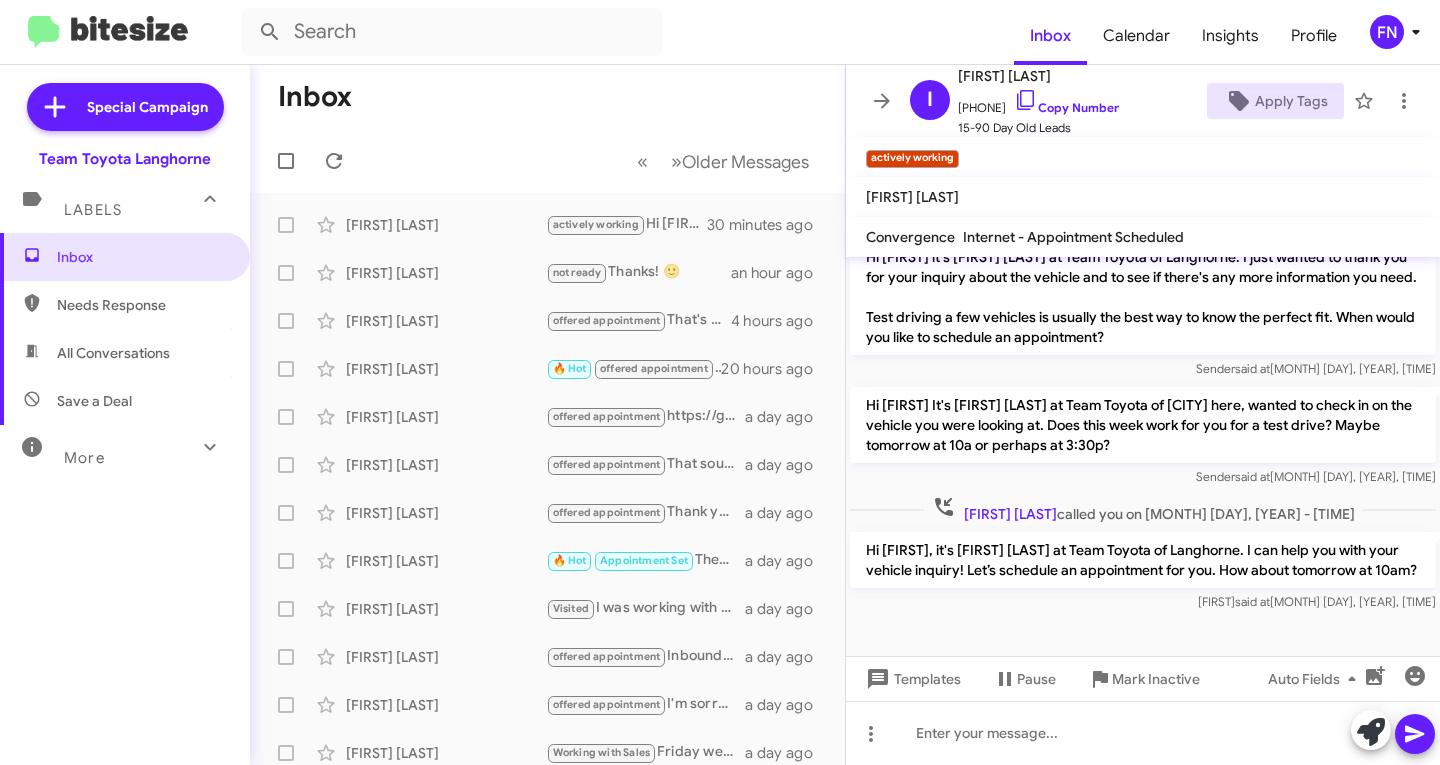 click on "Needs Response" at bounding box center (125, 305) 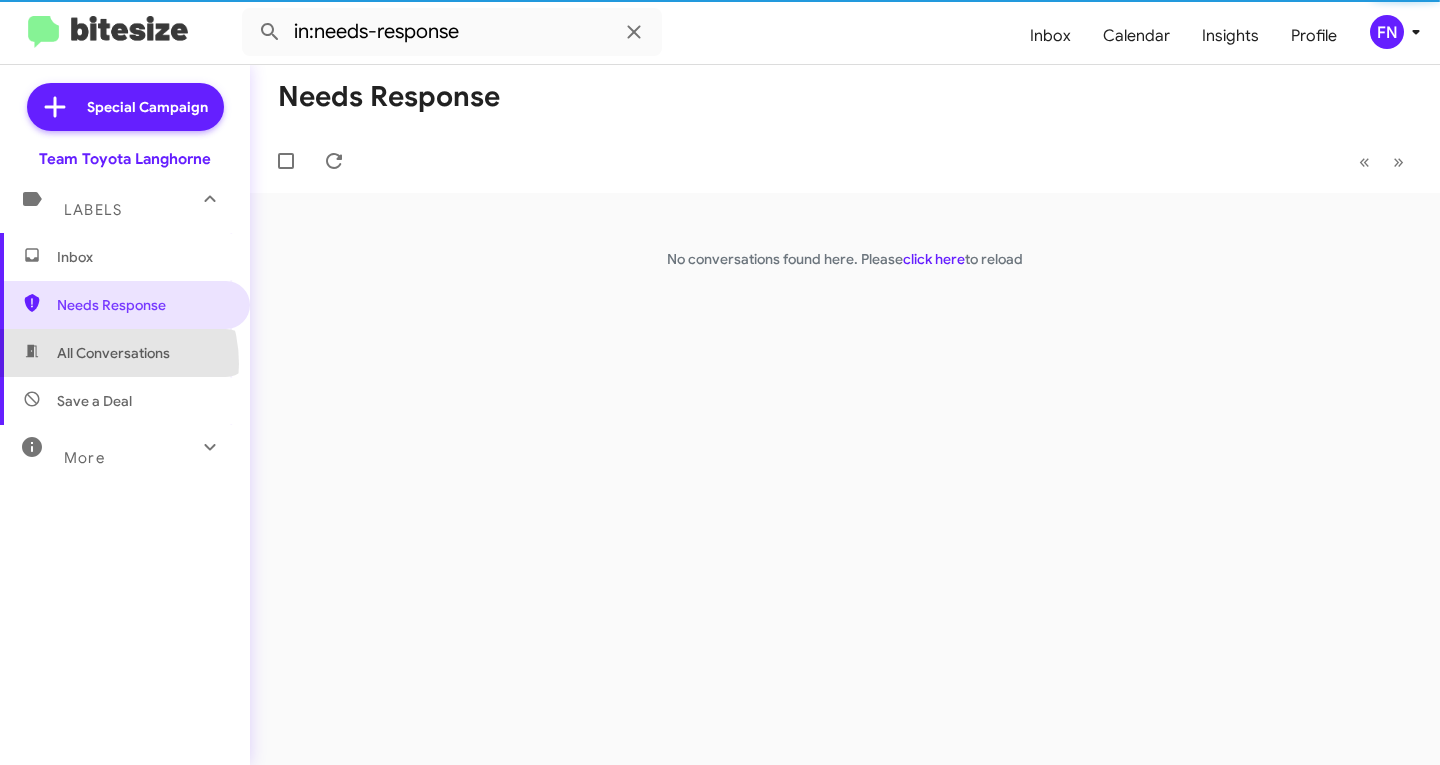 click on "All Conversations" at bounding box center [125, 353] 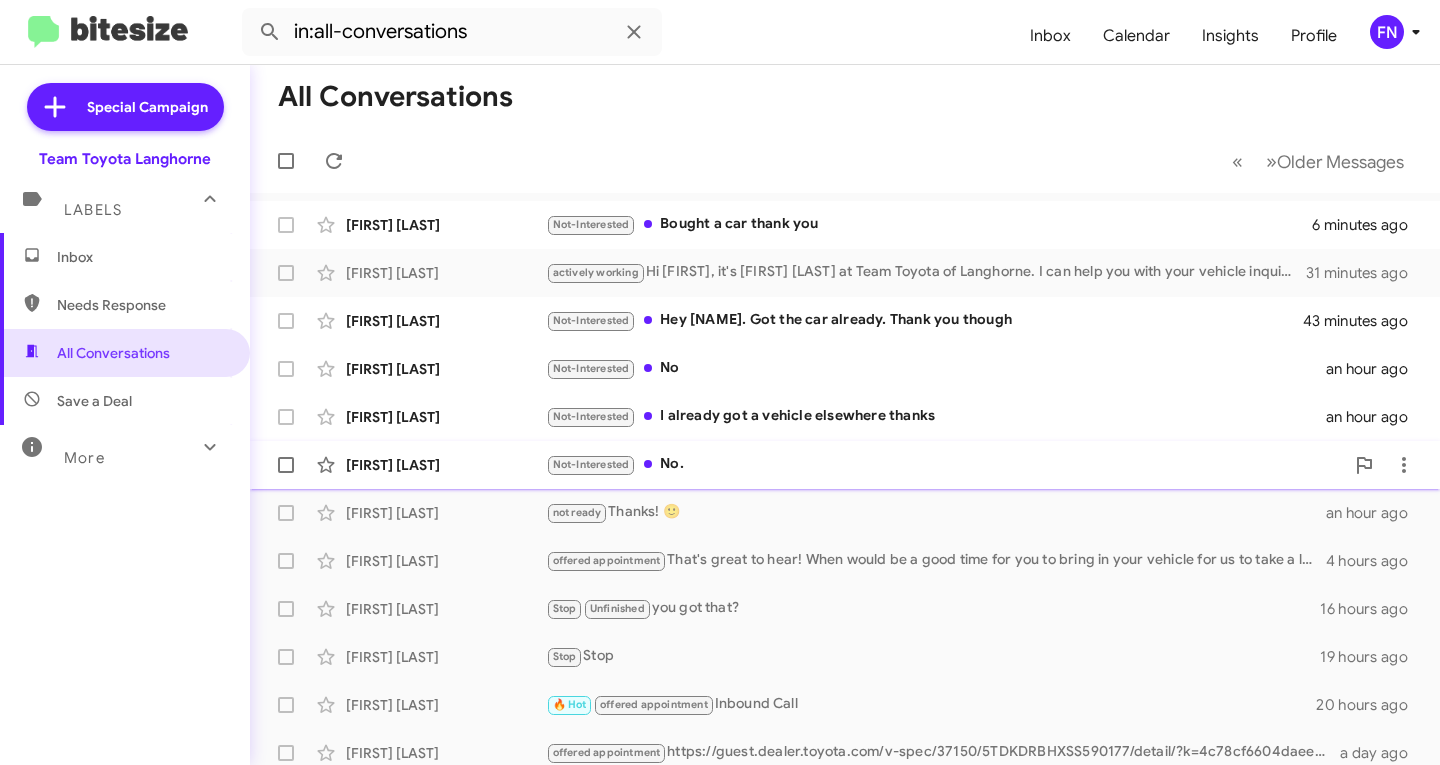 click on "[FIRST] [LAST]" 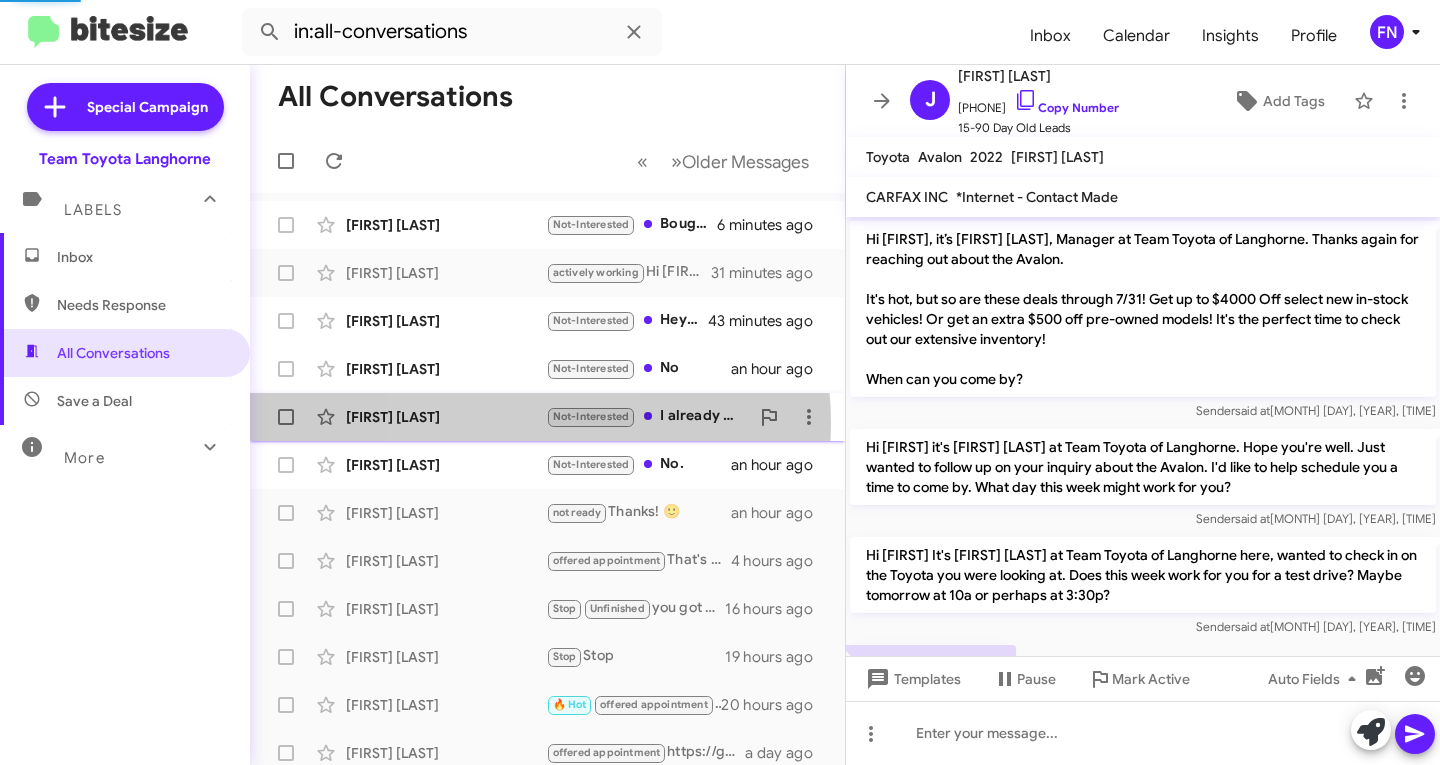 click on "[FIRST] [LAST]" 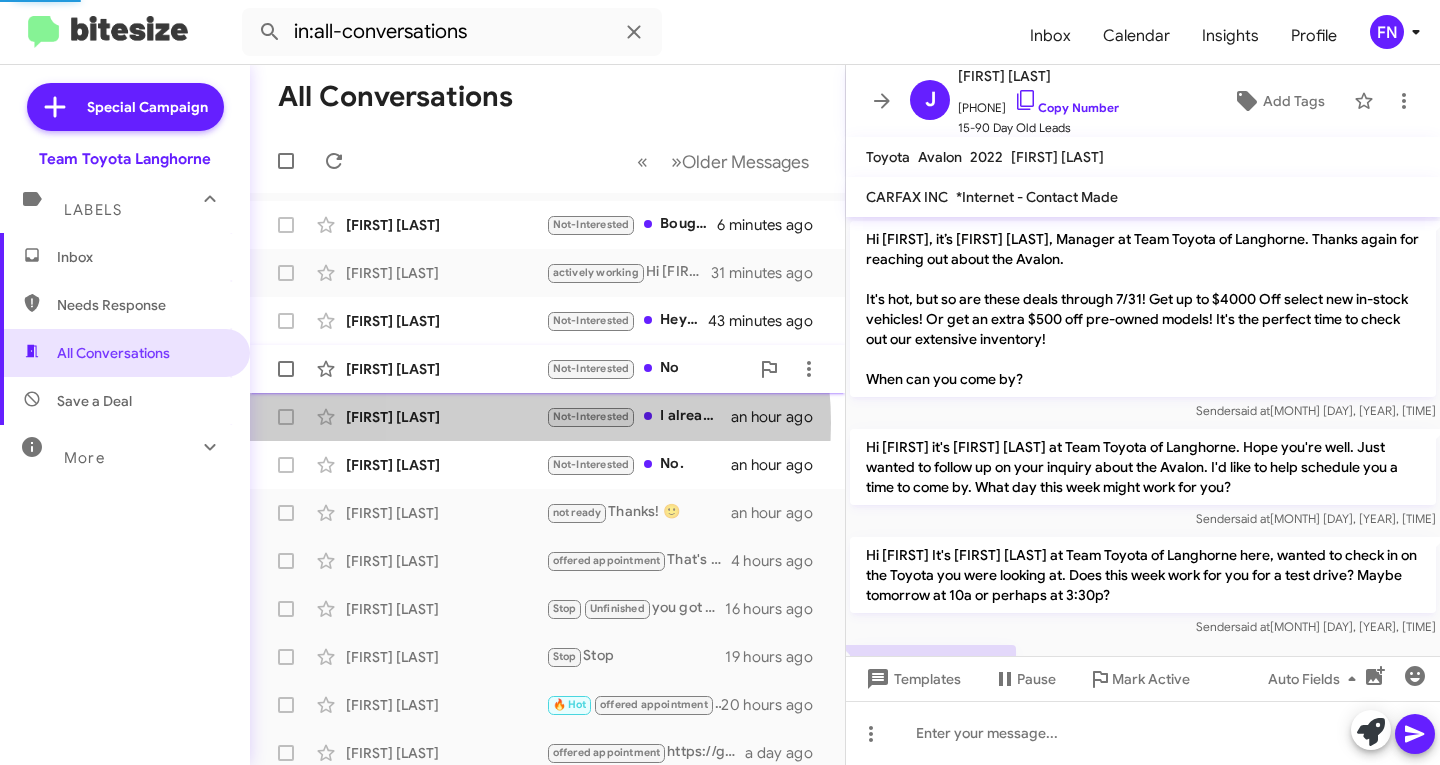 scroll, scrollTop: 115, scrollLeft: 0, axis: vertical 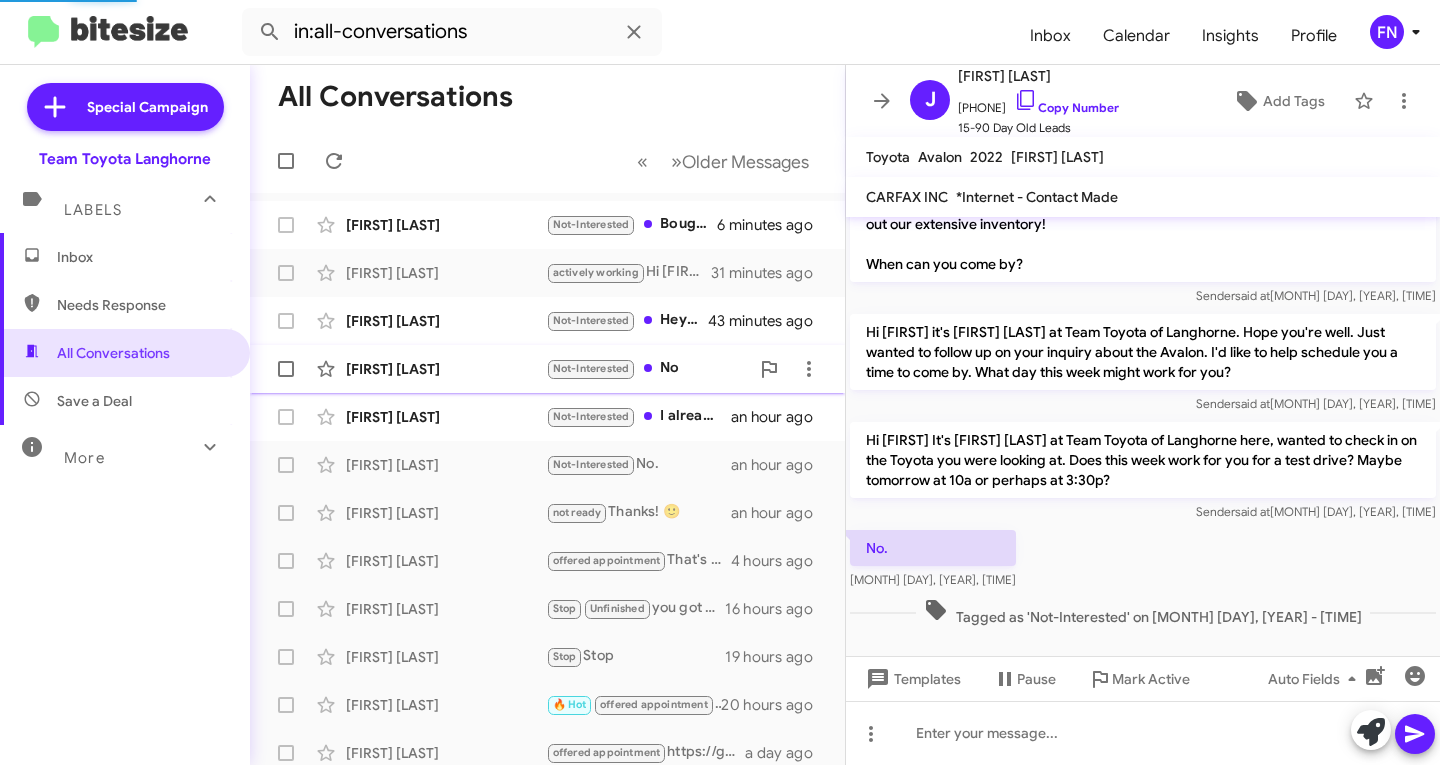 click on "[FIRST] [LAST]" 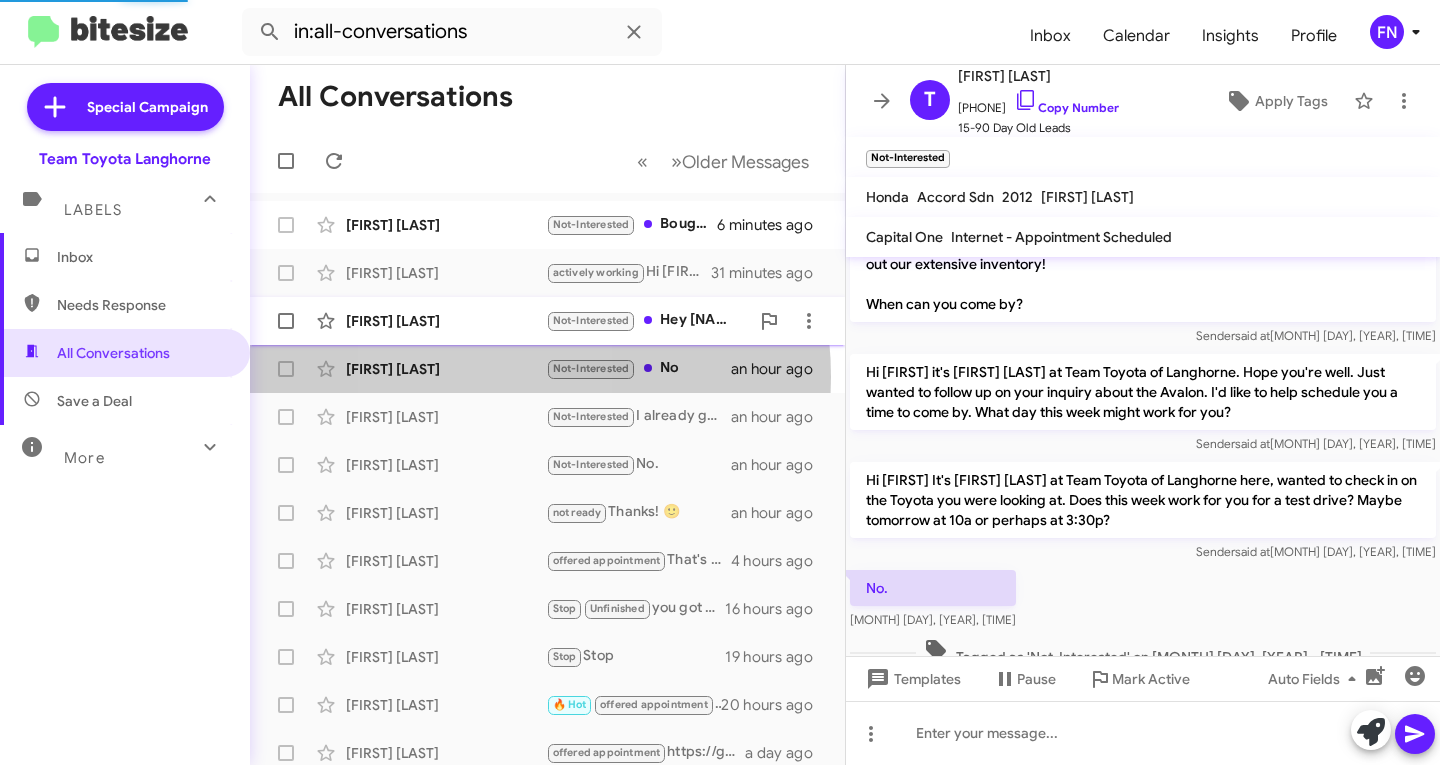 scroll, scrollTop: 0, scrollLeft: 0, axis: both 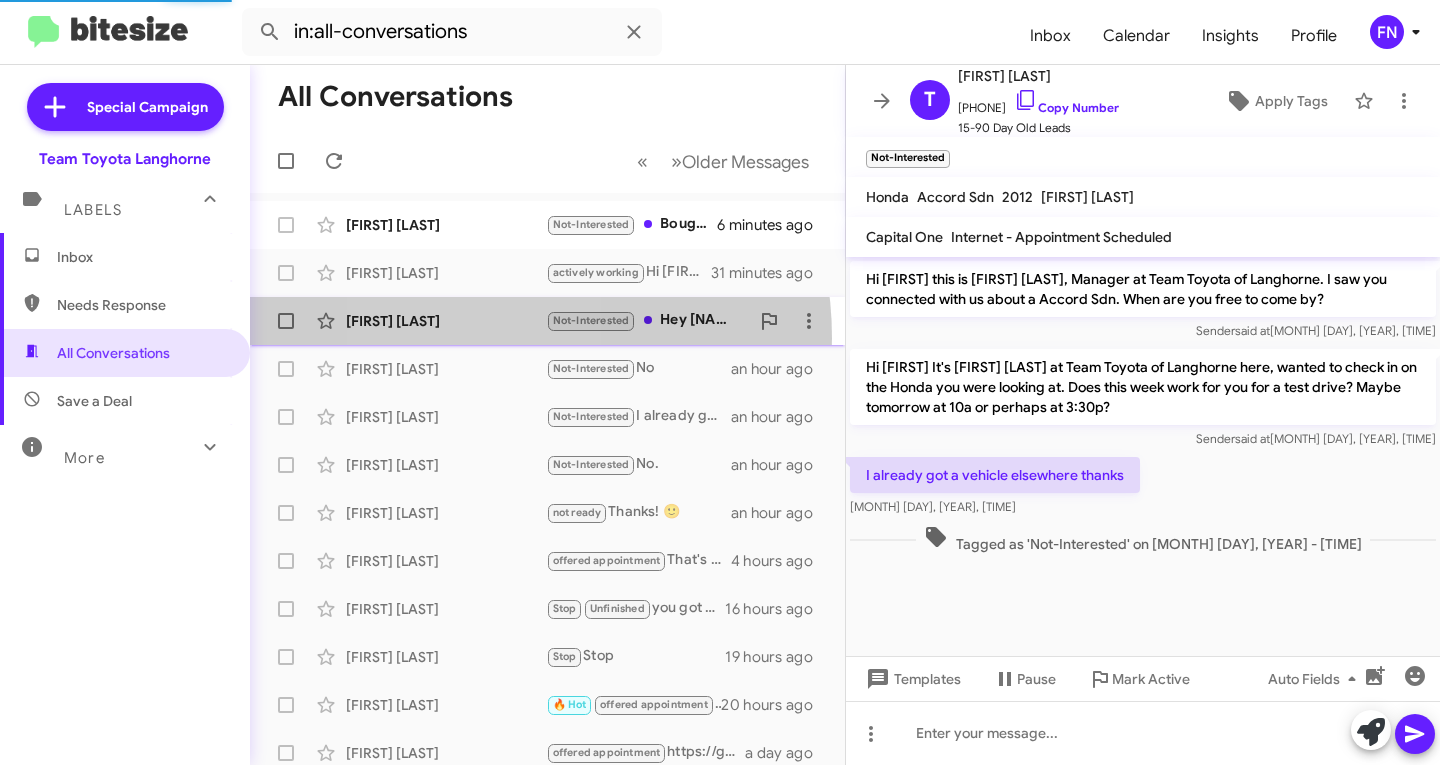 click on "[FIRST] [LAST]   Not-Interested   Hey [FIRST]. Got the car already. Thank you though   43 minutes ago" 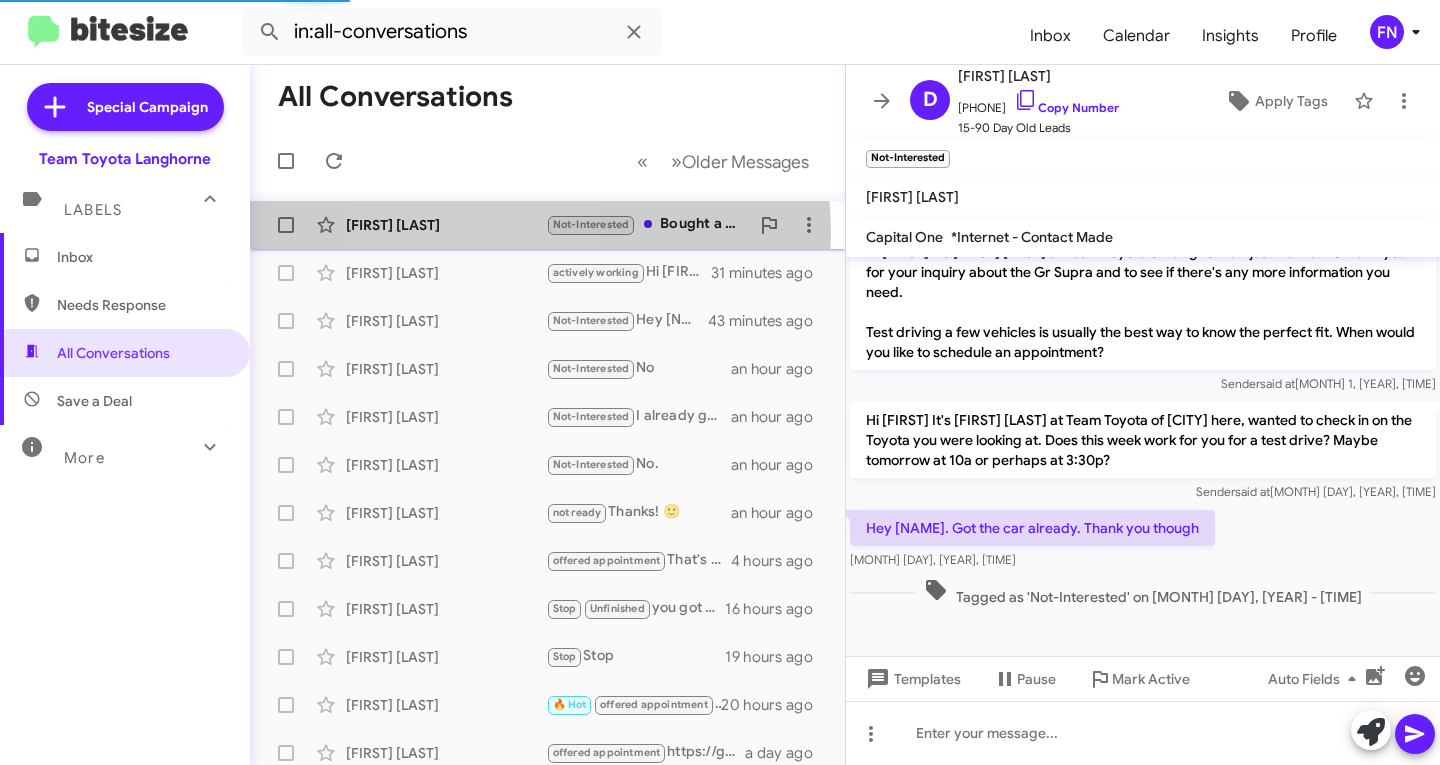 click on "[FIRST] [LAST]" 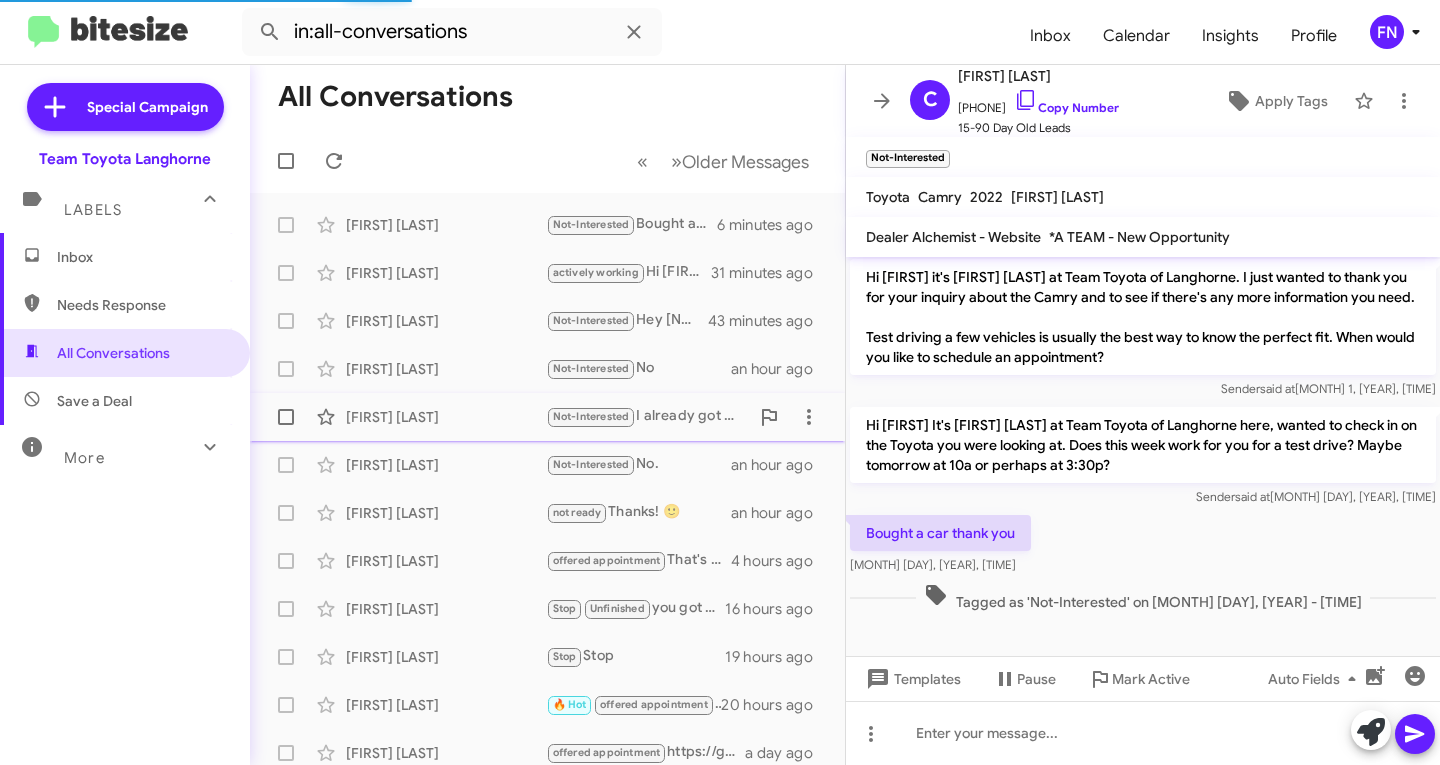 scroll, scrollTop: 594, scrollLeft: 0, axis: vertical 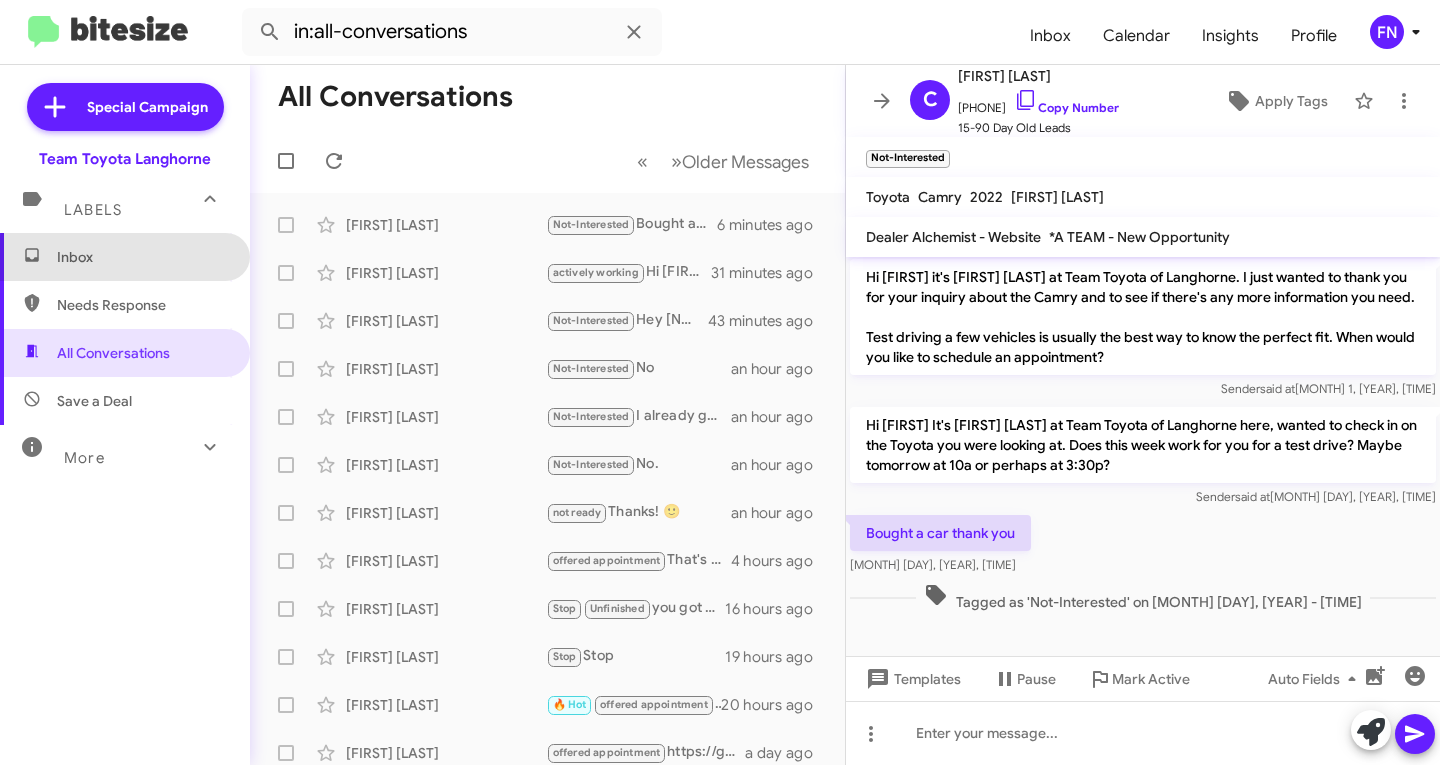 click on "Inbox" at bounding box center (142, 257) 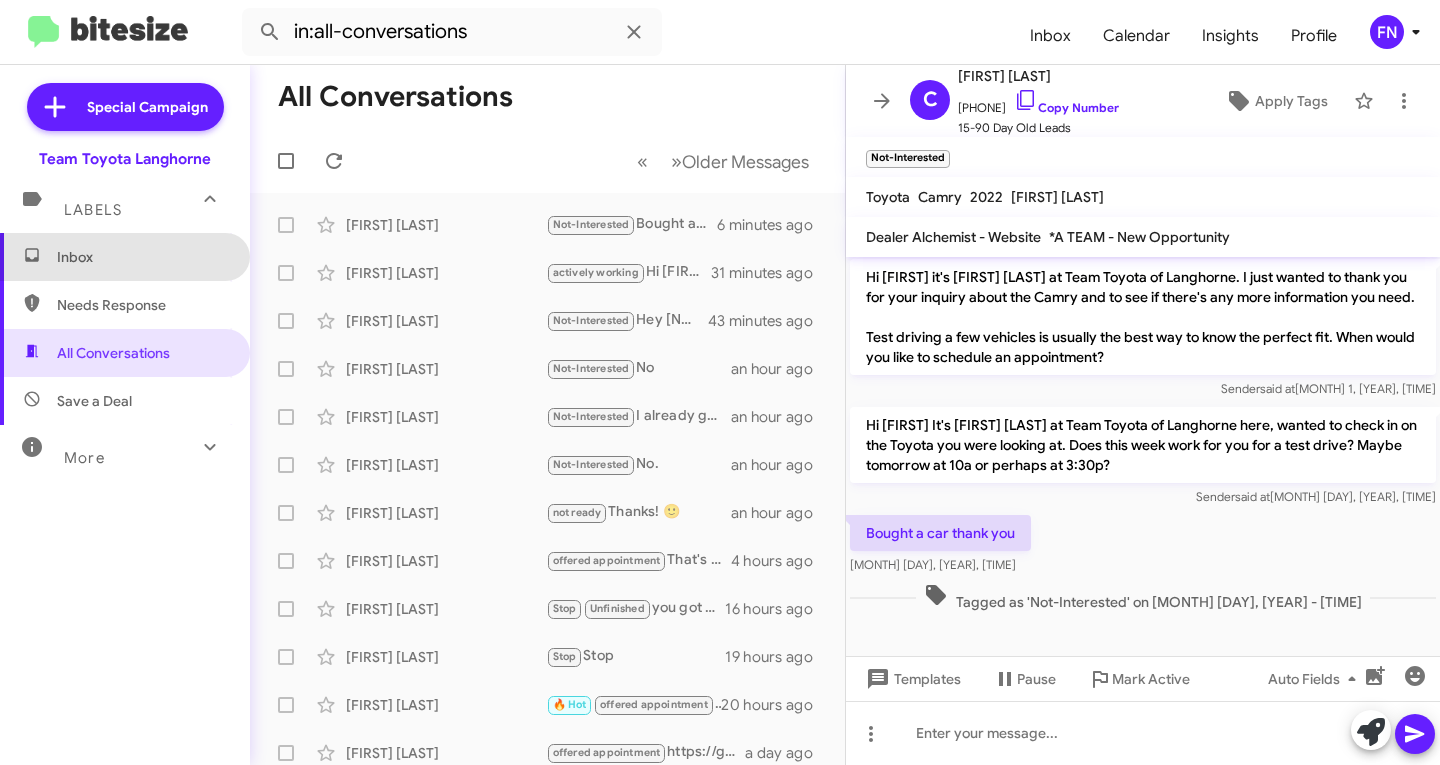 type 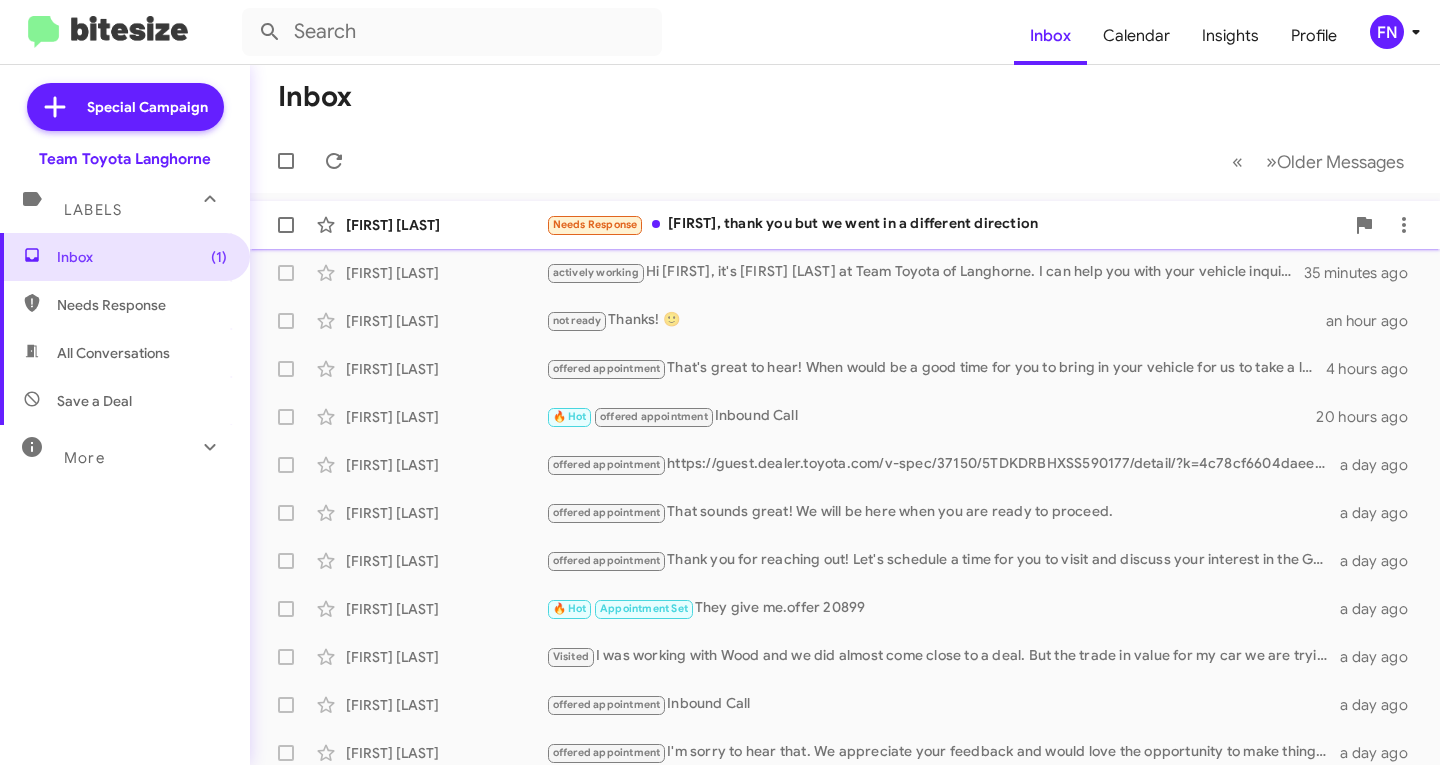 click on "Needs Response   [FIRST], thank you but we went in a different direction" 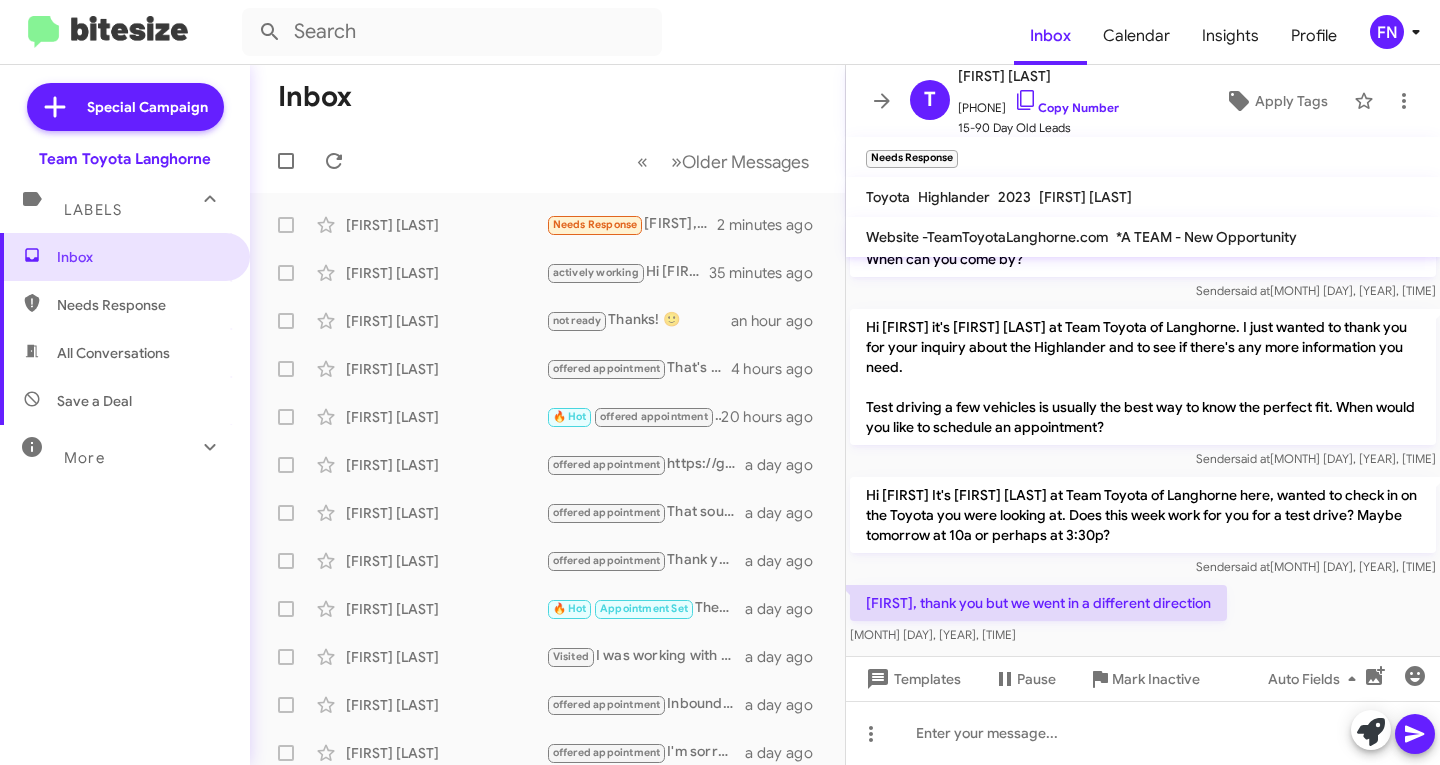 scroll, scrollTop: 266, scrollLeft: 0, axis: vertical 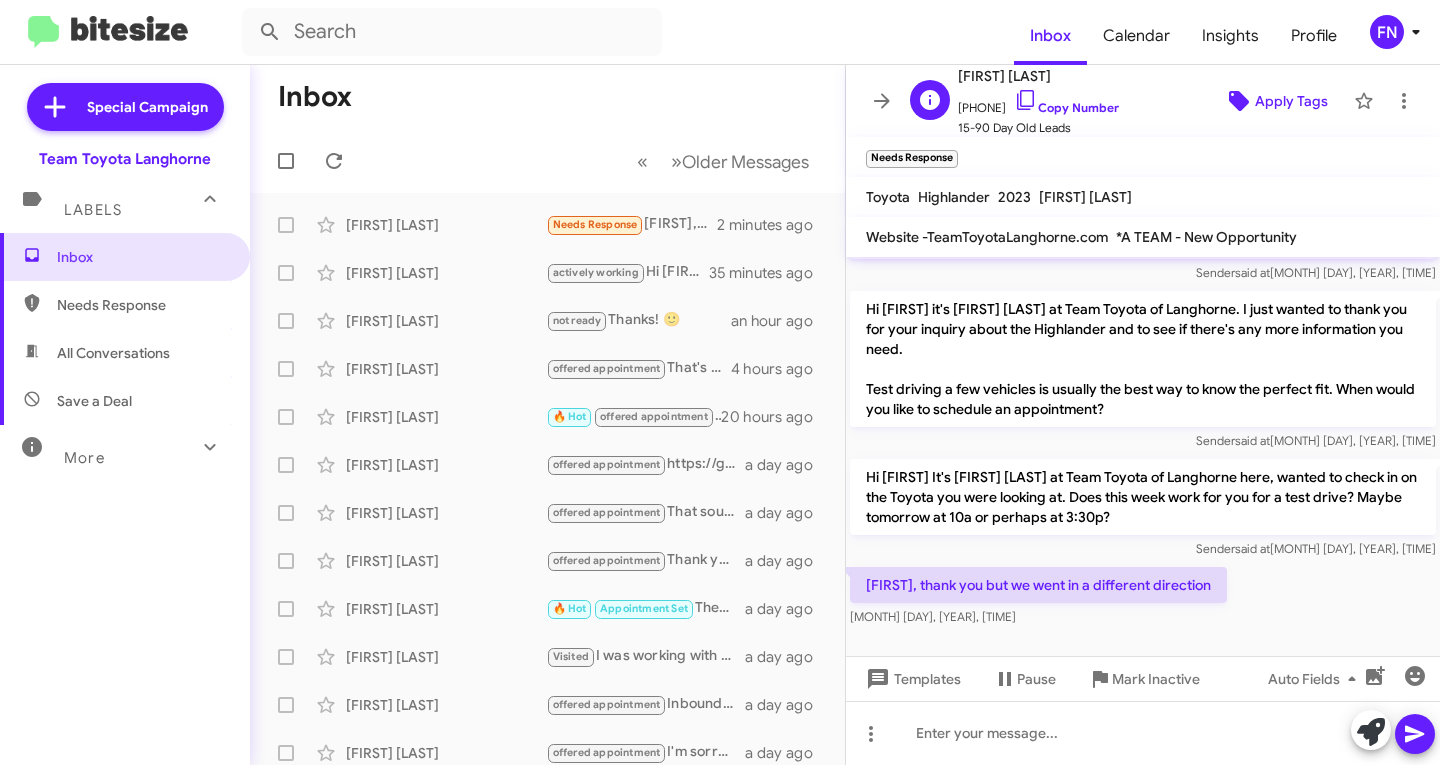 click on "Apply Tags" 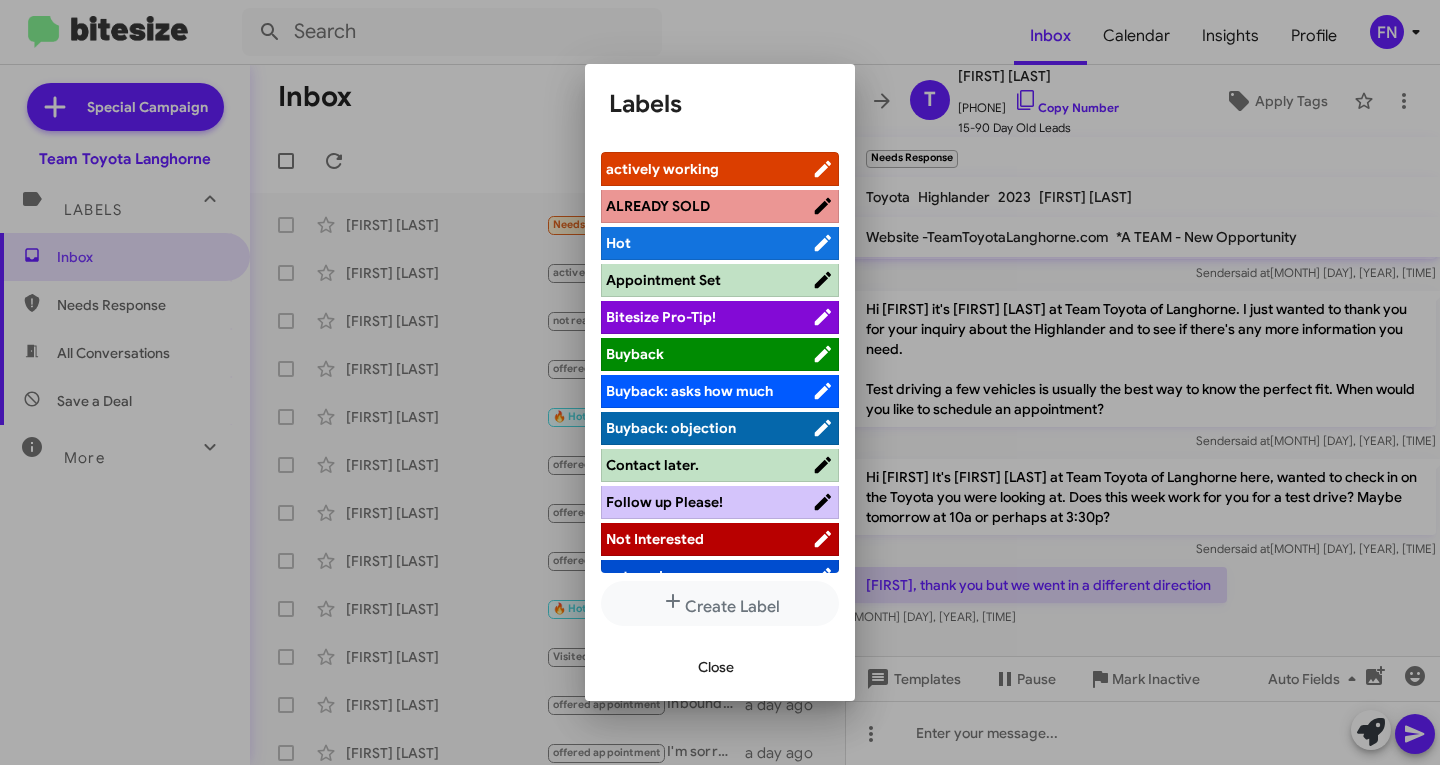 click on "Not Interested" at bounding box center [655, 539] 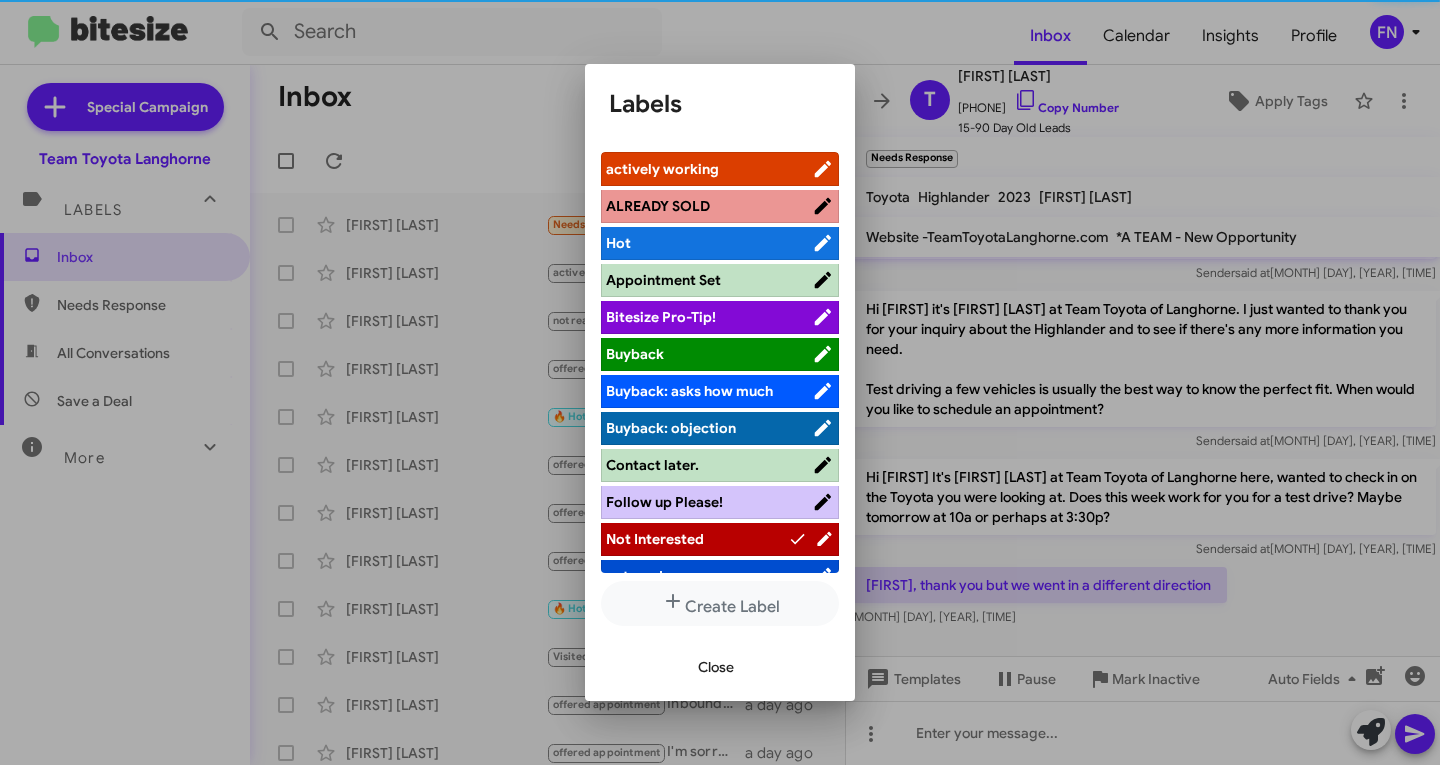 click on "Close" at bounding box center (716, 667) 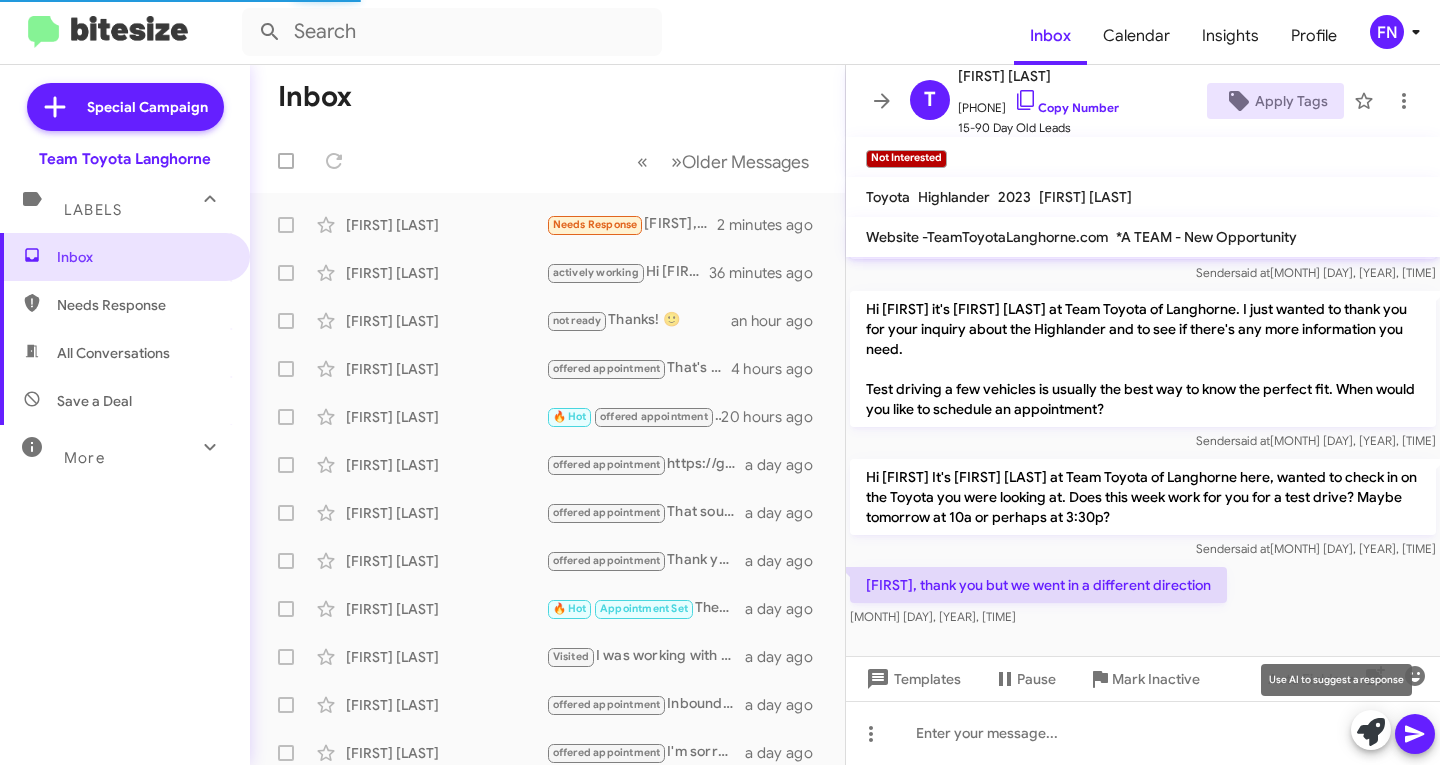 click 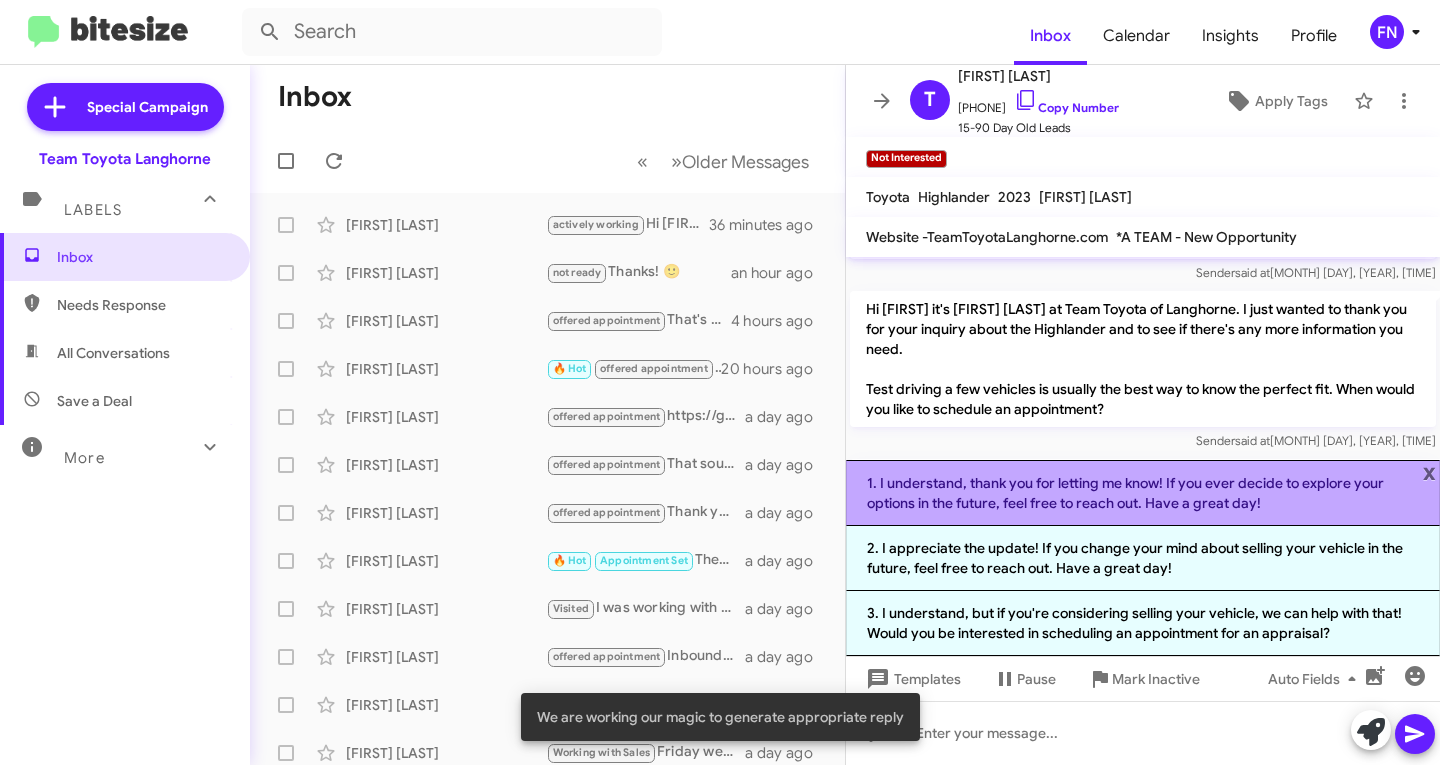 click on "1. I understand, thank you for letting me know! If you ever decide to explore your options in the future, feel free to reach out. Have a great day!" 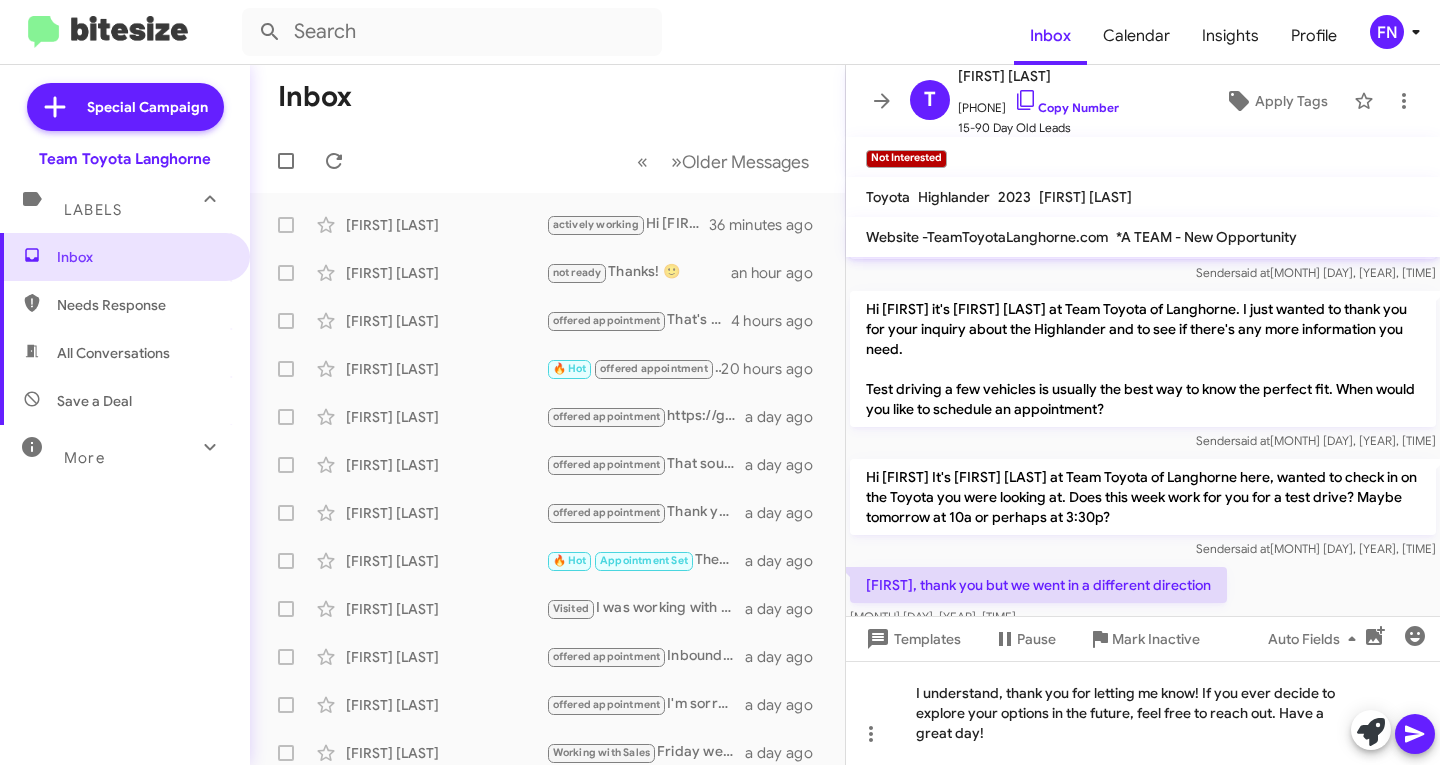 click 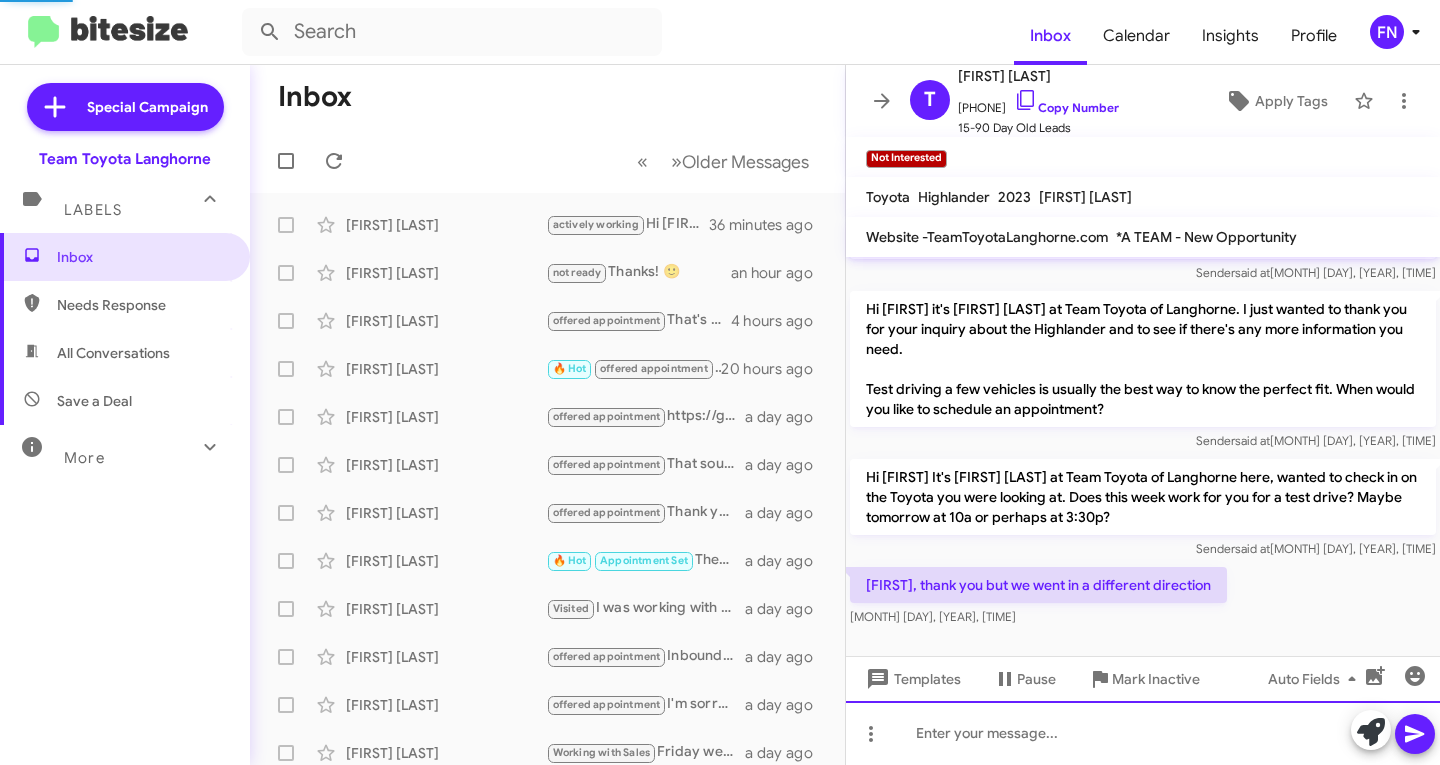 scroll, scrollTop: 0, scrollLeft: 0, axis: both 